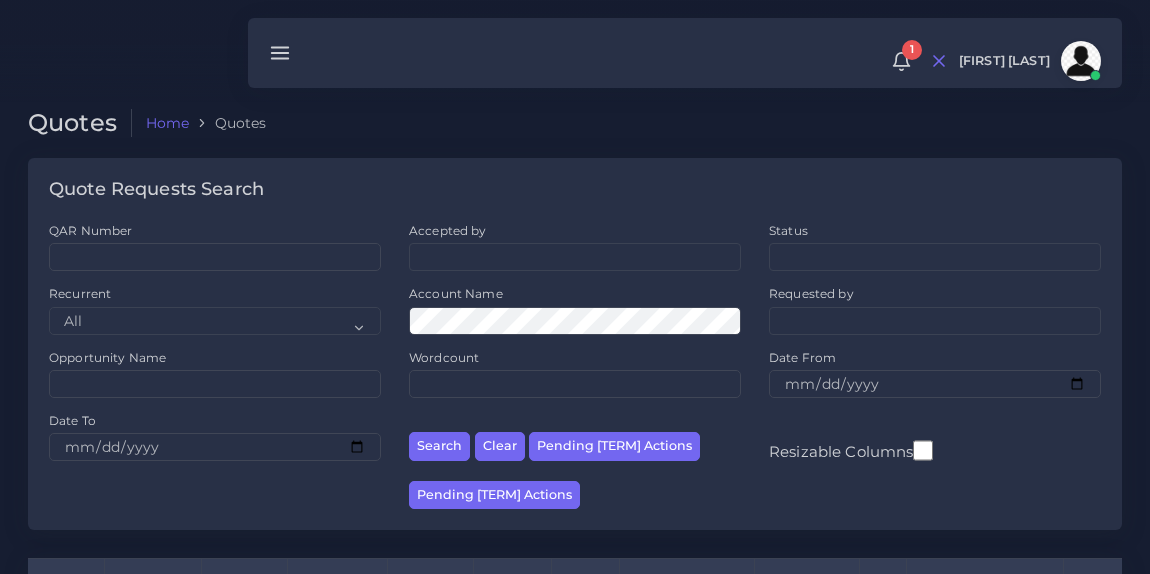 scroll, scrollTop: 259, scrollLeft: 0, axis: vertical 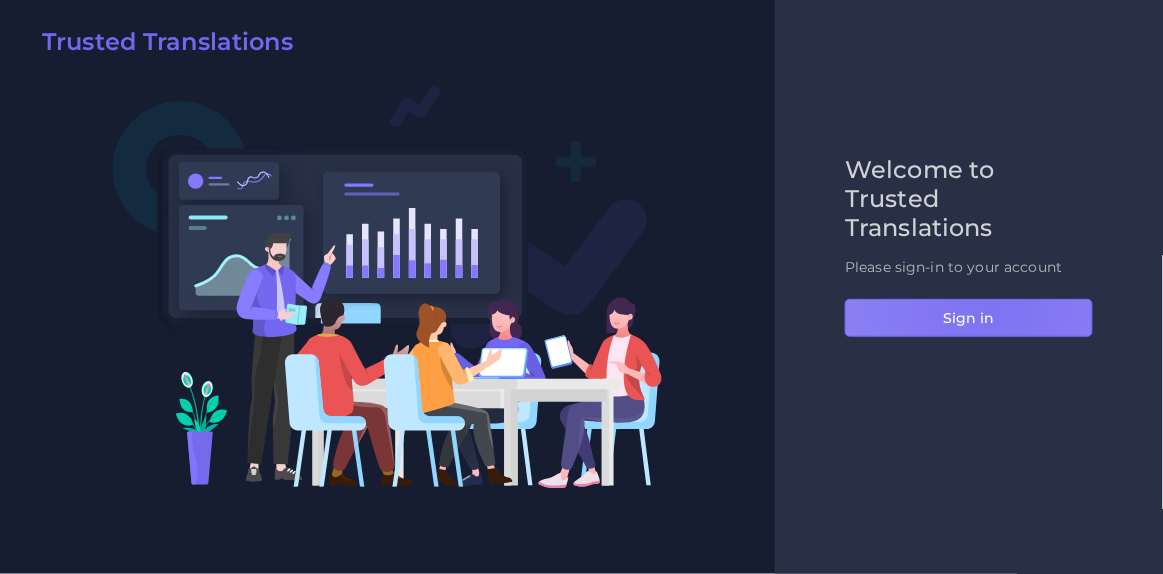 click on "Sign in" at bounding box center [969, 318] 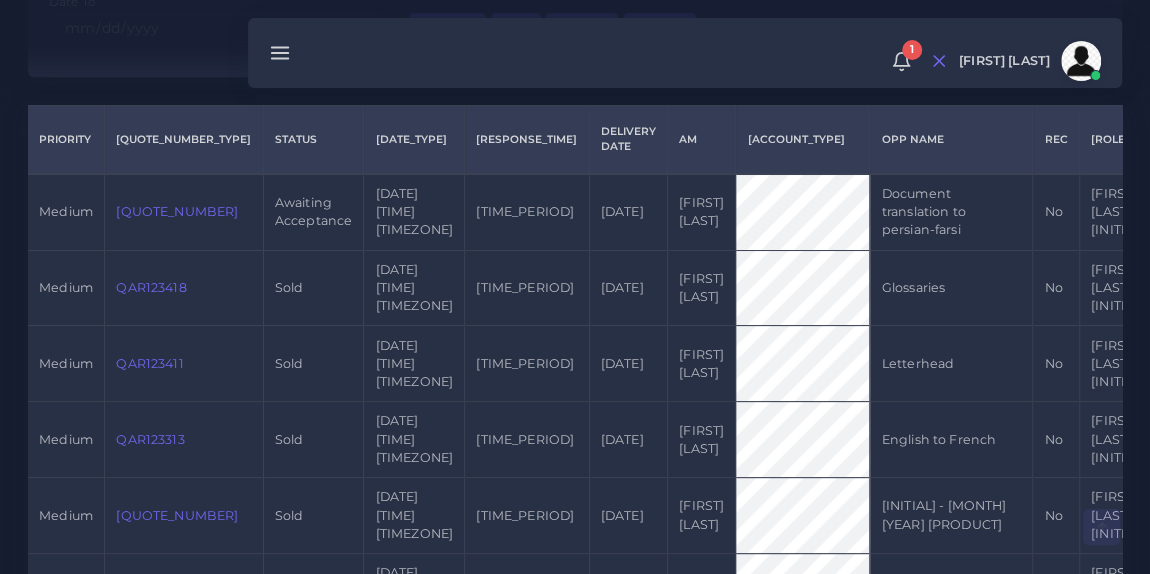 scroll, scrollTop: 432, scrollLeft: 0, axis: vertical 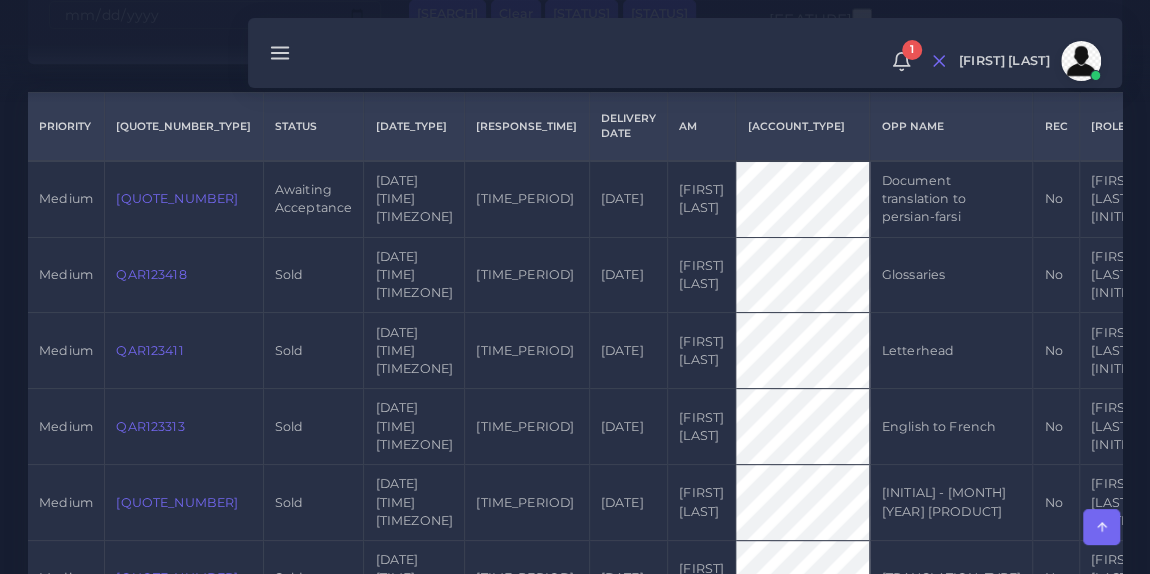 click on "QAR123523" at bounding box center (177, 198) 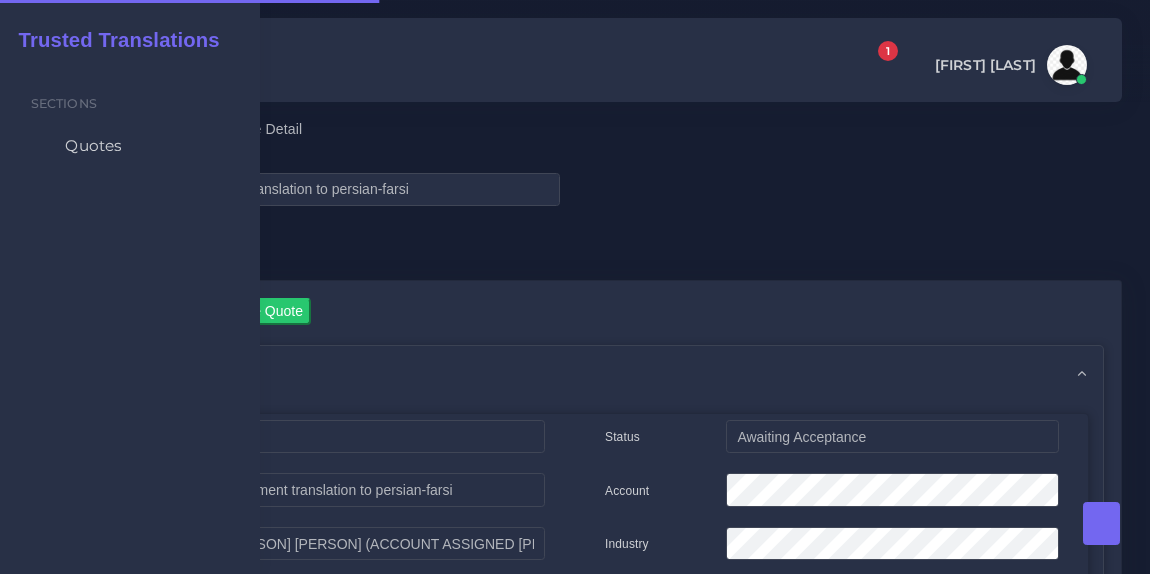 scroll, scrollTop: 0, scrollLeft: 0, axis: both 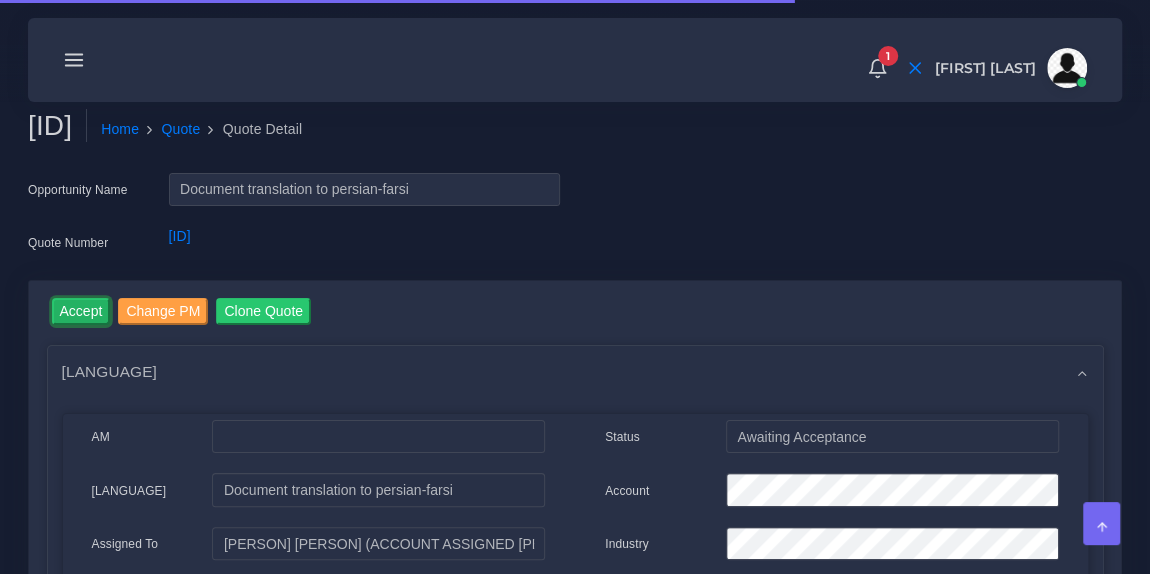 click on "Accept" at bounding box center [81, 311] 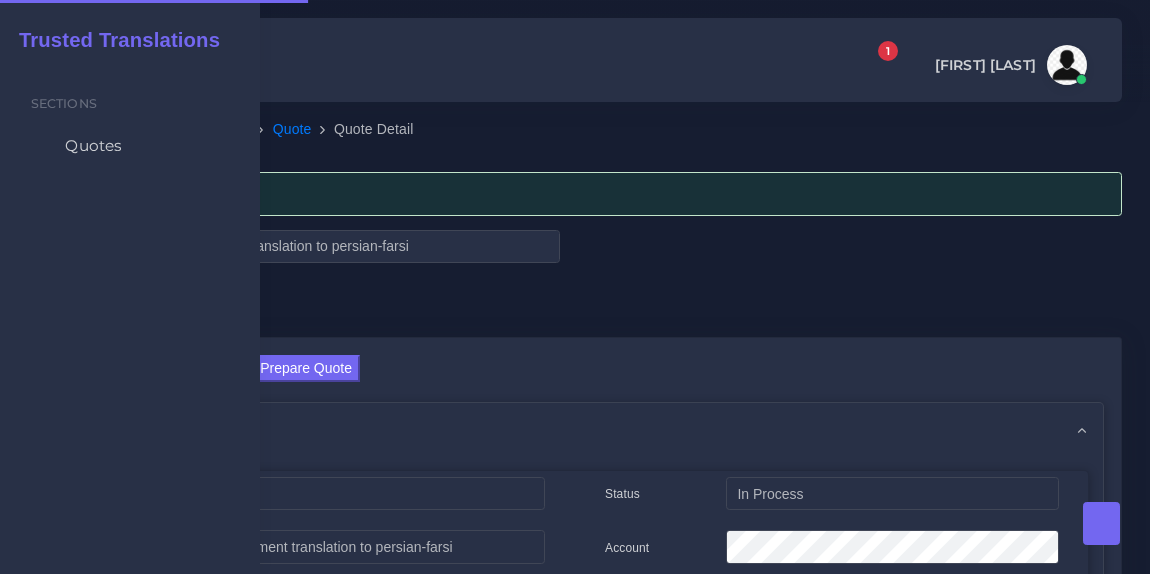 scroll, scrollTop: 0, scrollLeft: 0, axis: both 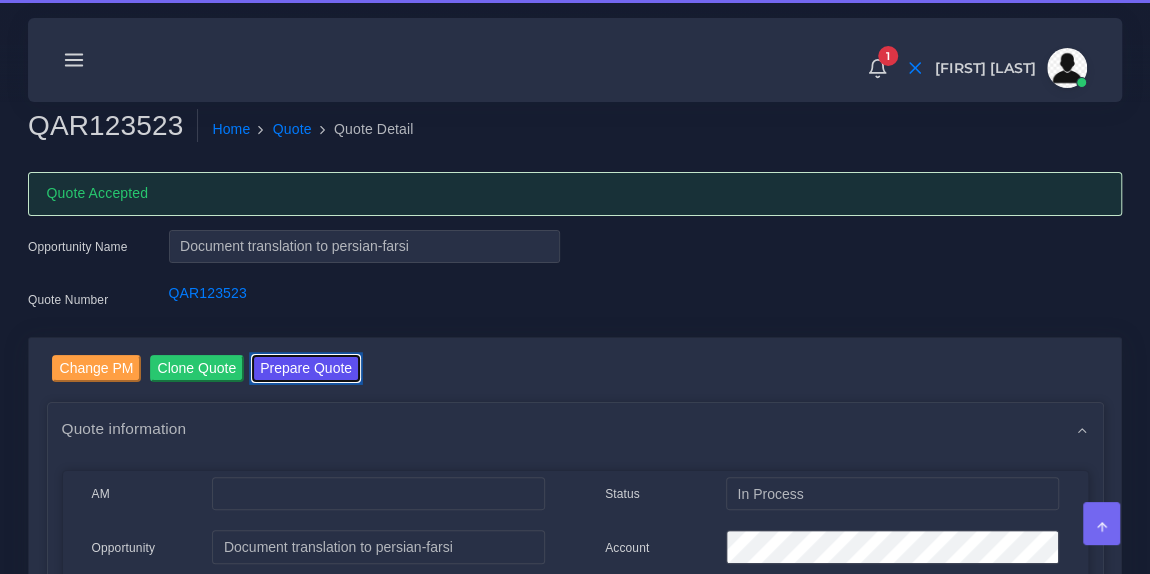 click on "Prepare Quote" at bounding box center [306, 368] 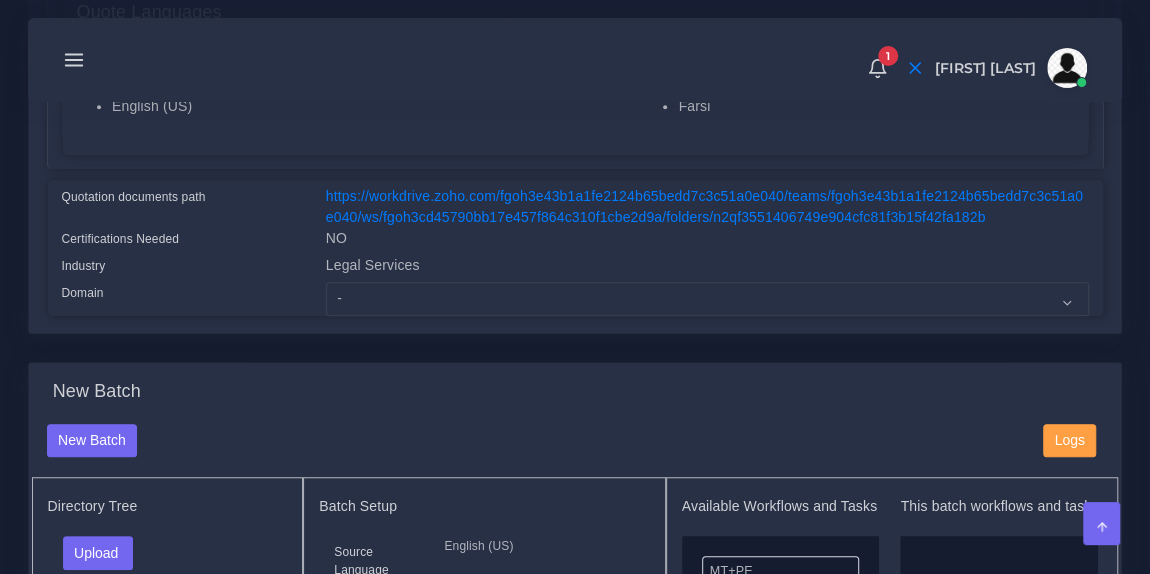 scroll, scrollTop: 436, scrollLeft: 0, axis: vertical 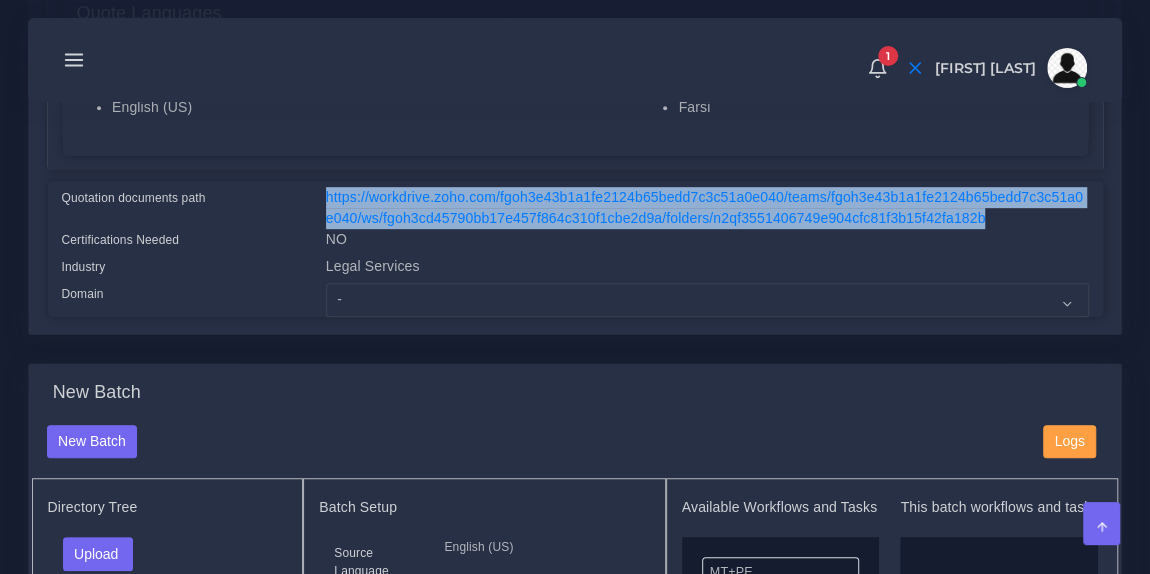 drag, startPoint x: 982, startPoint y: 219, endPoint x: 329, endPoint y: 197, distance: 653.3705 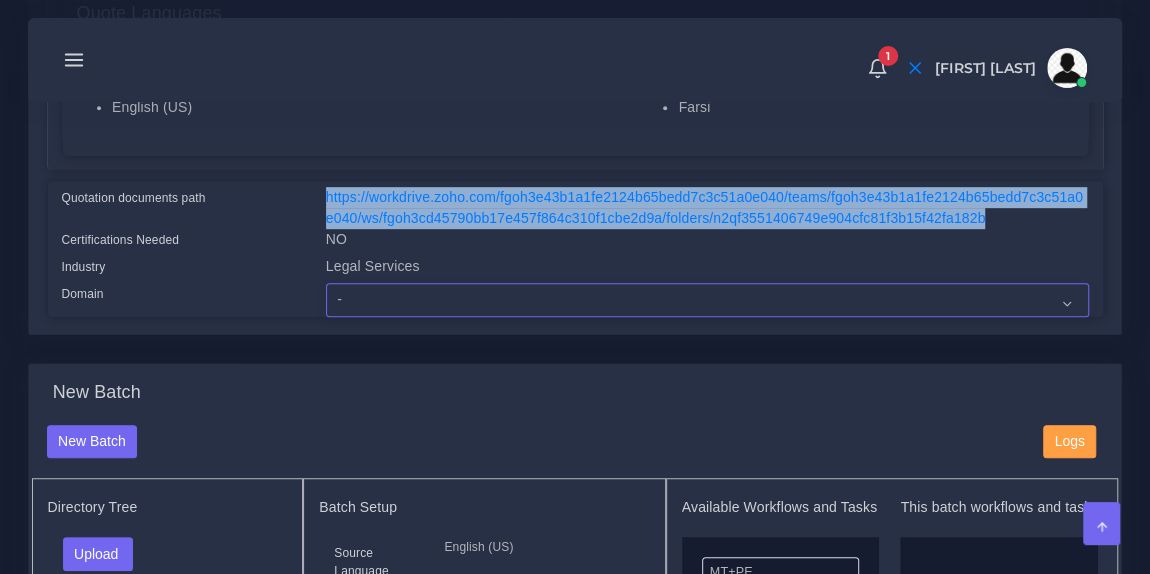 click on "-
Advertising and Media
Agriculture, Forestry and Fishing
Architecture, Building and Construction
Automotive
Chemicals
Computer Hardware
Computer Software
Consumer Electronics - Home appliances
Education
Energy, Water, Transportation and Utilities
Finance - Banking
Food Manufacturing and Services
Healthcare and Health Sciences
Hospitality, Leisure, Tourism and Arts
Human Resources - HR
Industrial Electronics
Industrial Manufacturing Insurance" at bounding box center [707, 300] 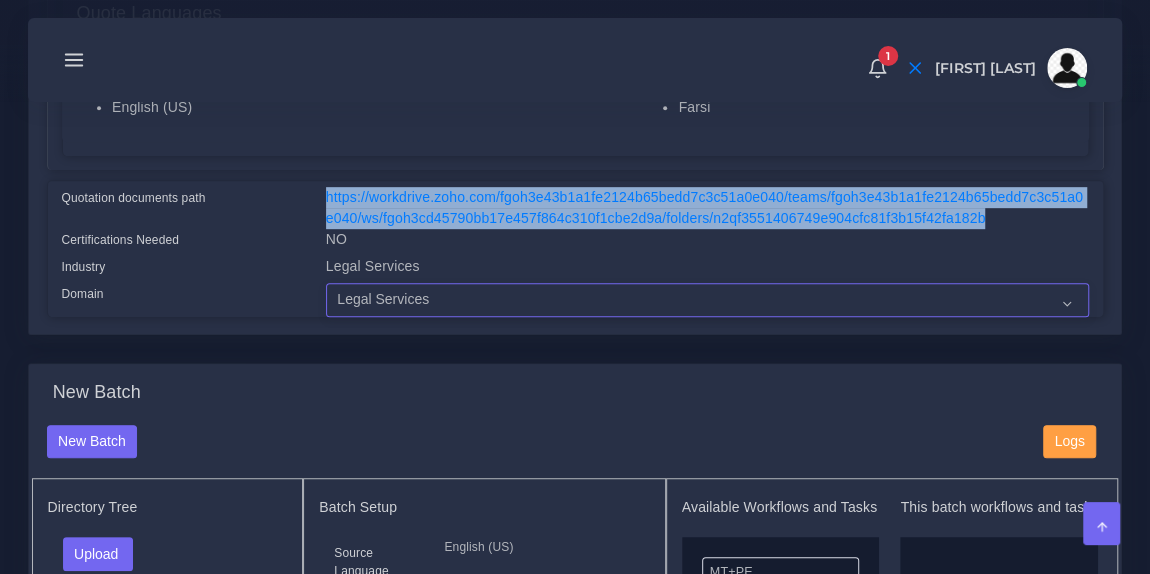 click on "-
Advertising and Media
Agriculture, Forestry and Fishing
Architecture, Building and Construction
Automotive
Chemicals
Computer Hardware
Computer Software
Consumer Electronics - Home appliances
Education
Energy, Water, Transportation and Utilities
Finance - Banking
Food Manufacturing and Services
Healthcare and Health Sciences
Hospitality, Leisure, Tourism and Arts
Human Resources - HR
Industrial Electronics
Industrial Manufacturing Insurance" at bounding box center [707, 300] 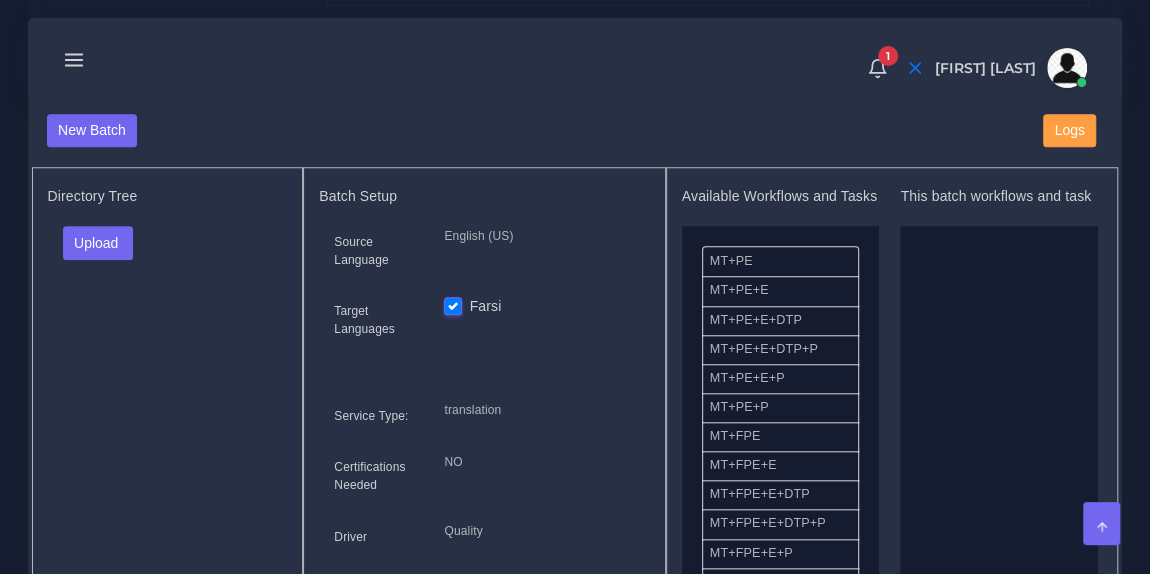 scroll, scrollTop: 756, scrollLeft: 0, axis: vertical 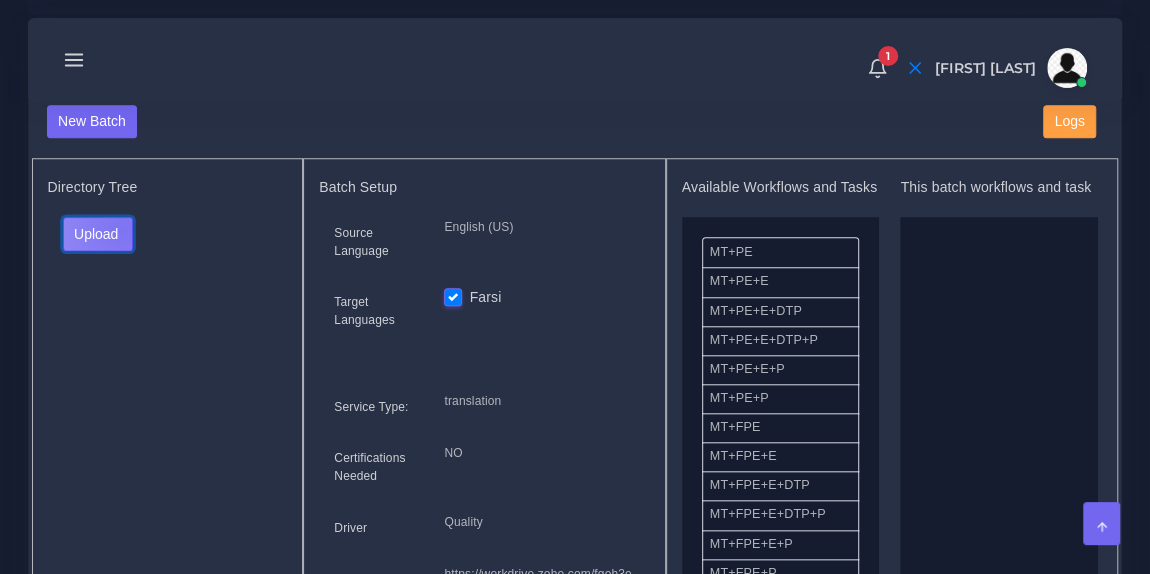 click on "Upload" at bounding box center (98, 234) 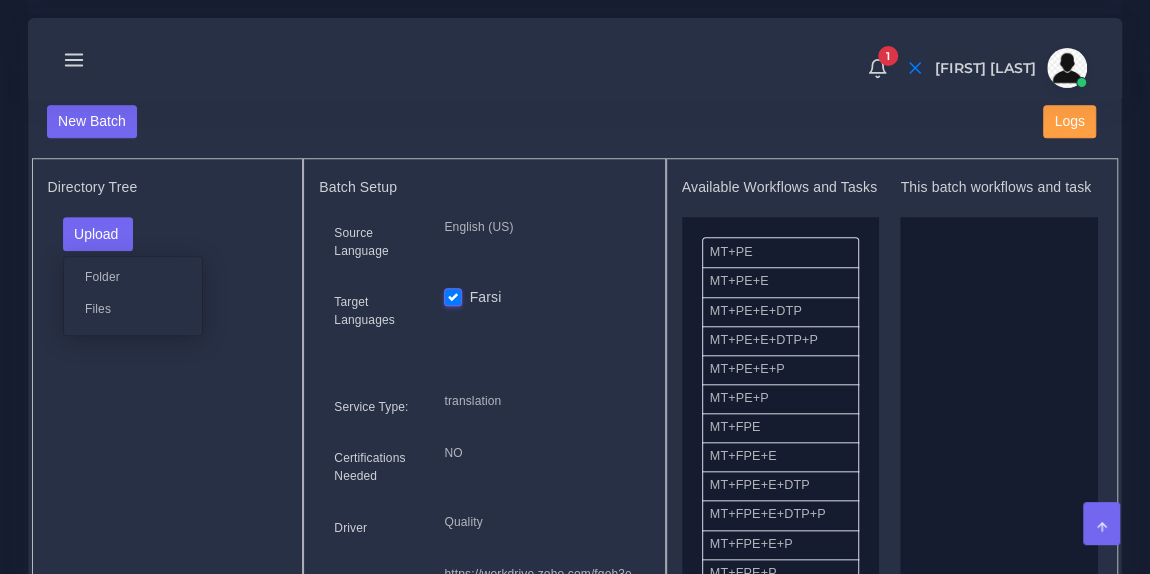 click on "Files" at bounding box center [133, 308] 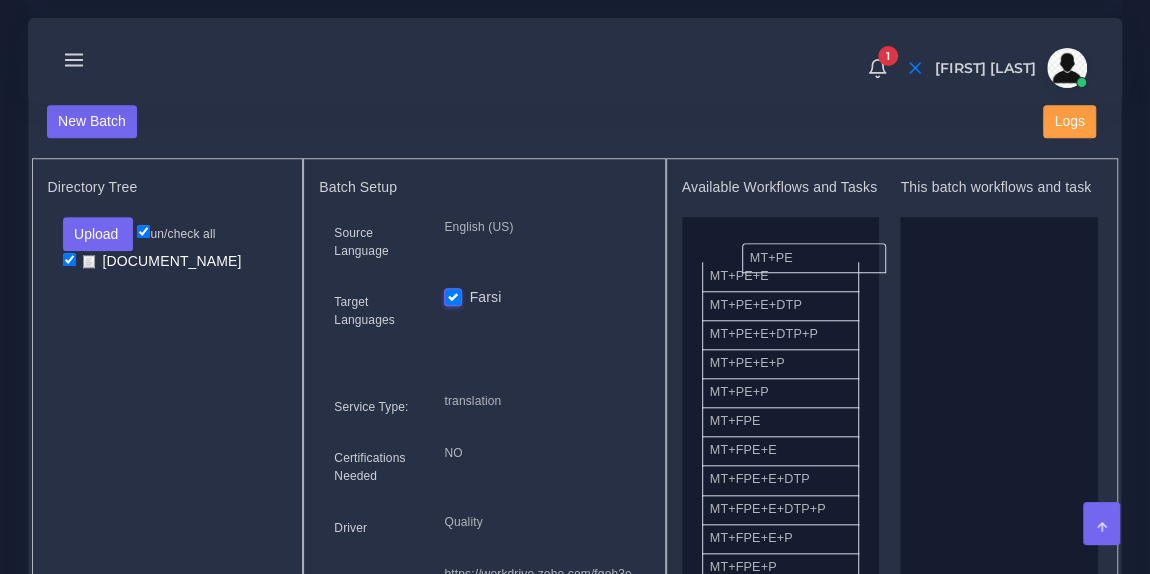 drag, startPoint x: 784, startPoint y: 263, endPoint x: 824, endPoint y: 252, distance: 41.484936 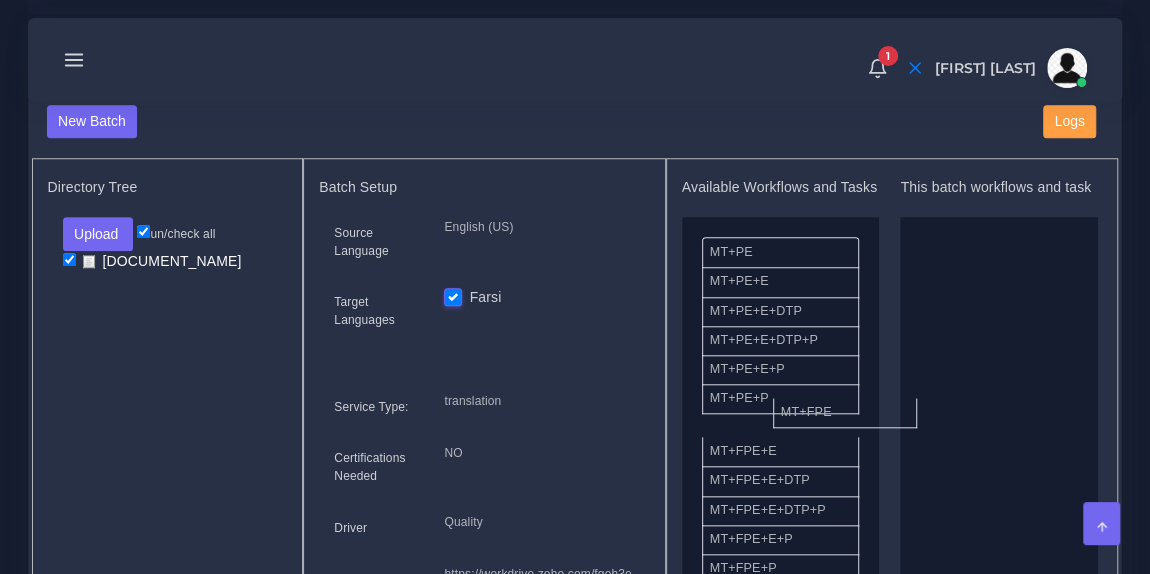 drag, startPoint x: 819, startPoint y: 431, endPoint x: 999, endPoint y: 349, distance: 197.79788 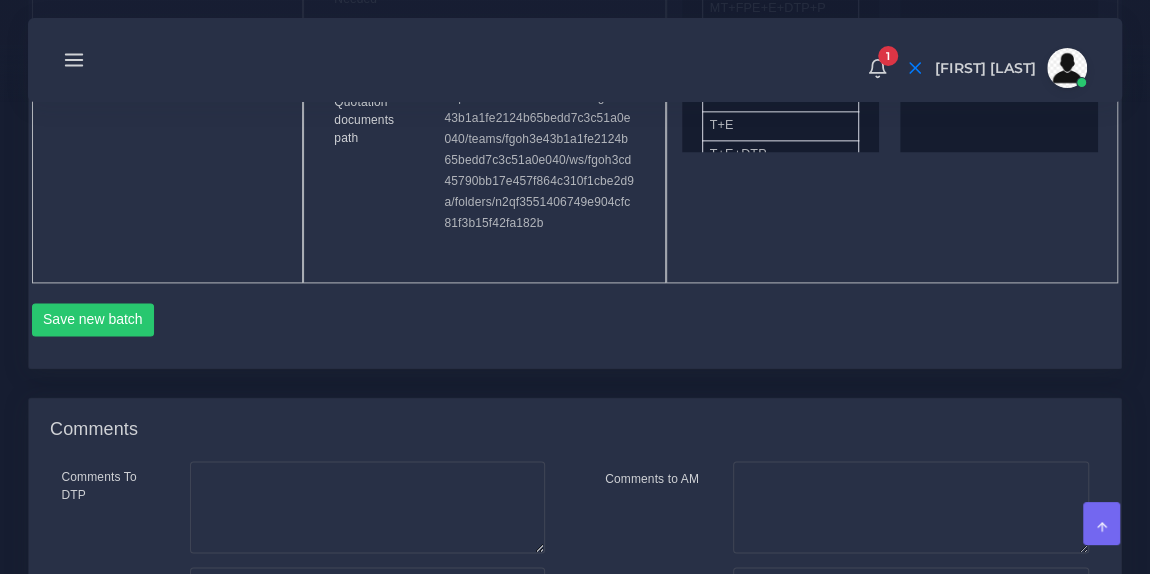 scroll, scrollTop: 1238, scrollLeft: 0, axis: vertical 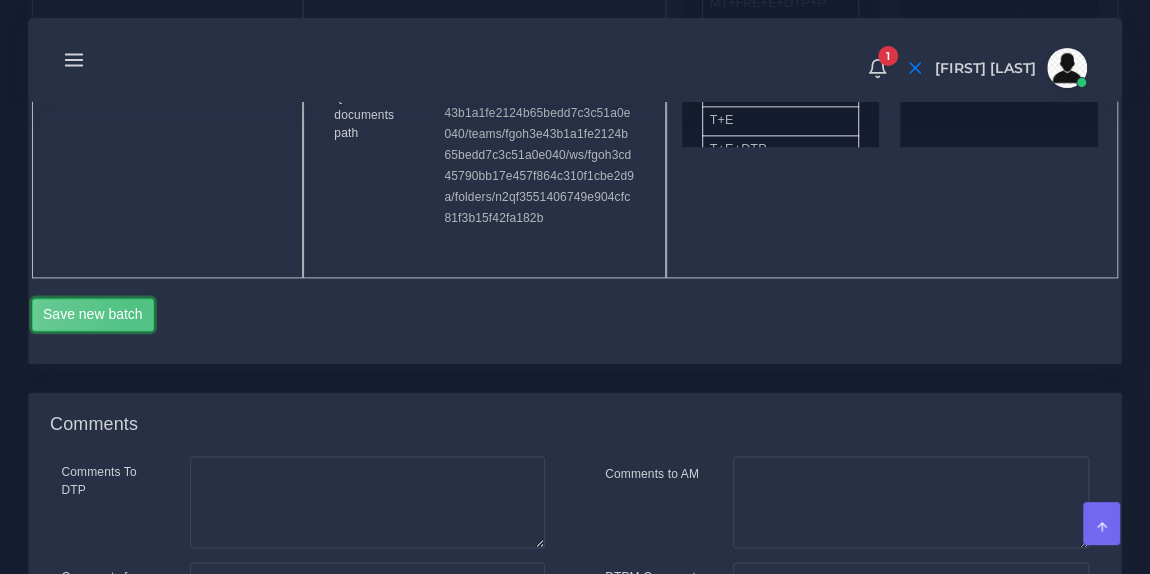 click on "Save new batch" at bounding box center (93, 315) 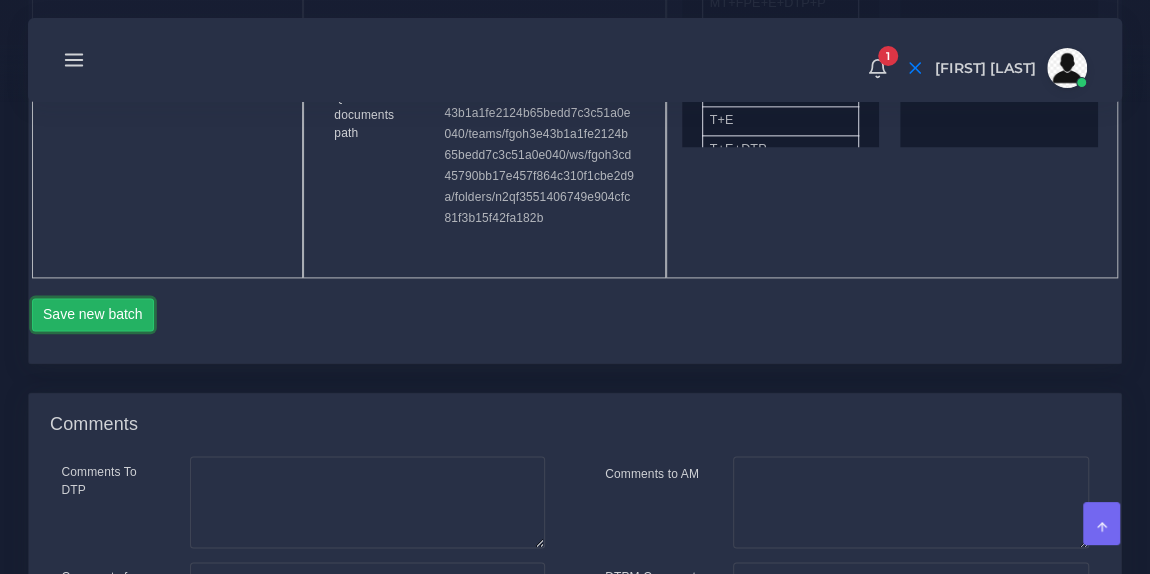 type 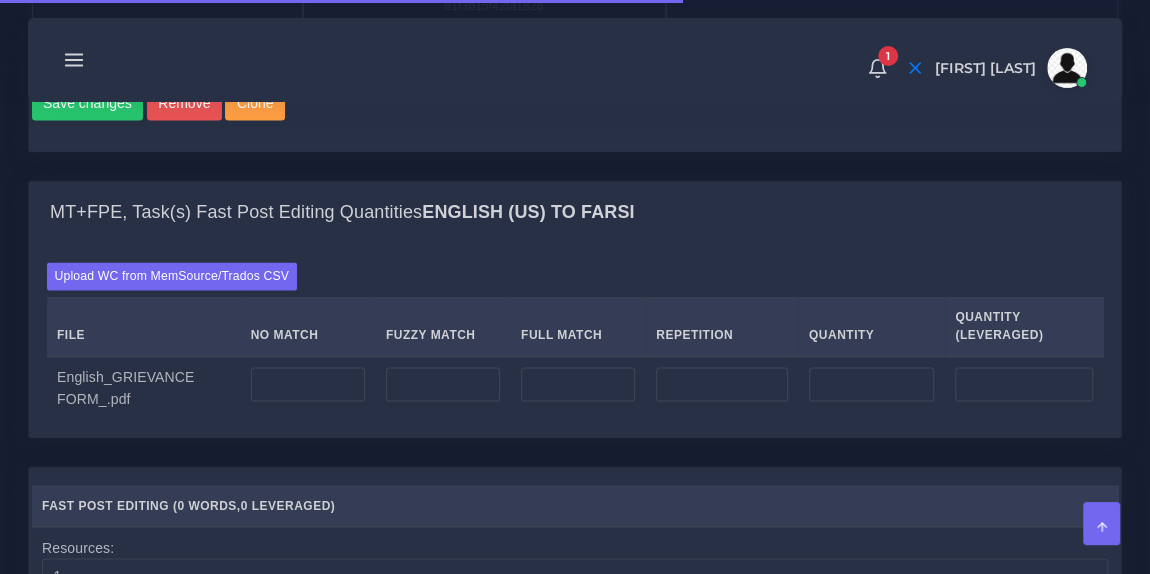 scroll, scrollTop: 1501, scrollLeft: 0, axis: vertical 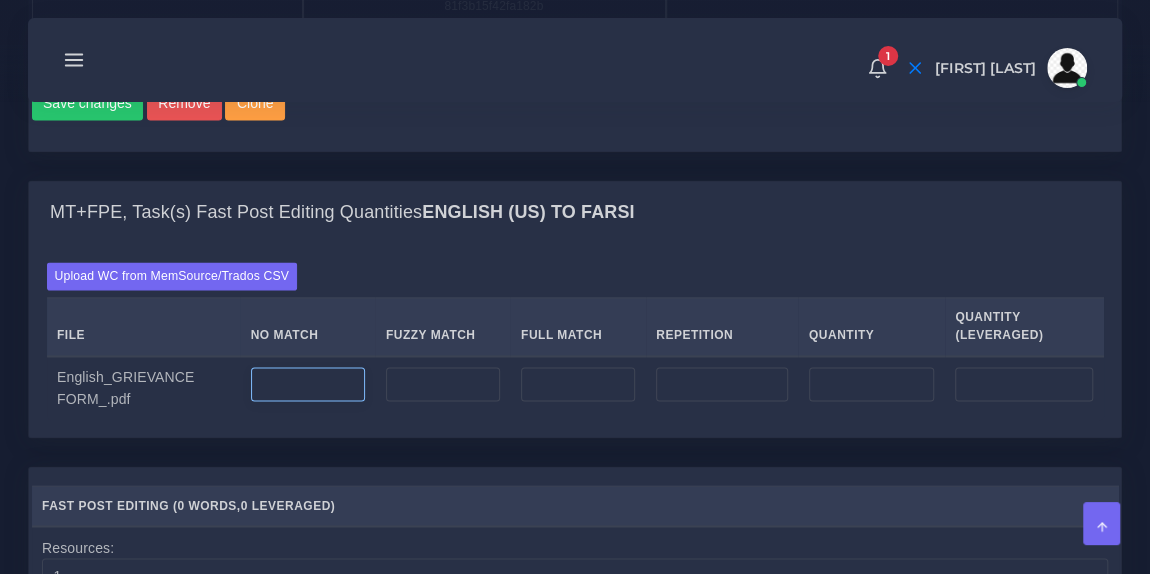 click at bounding box center [308, 384] 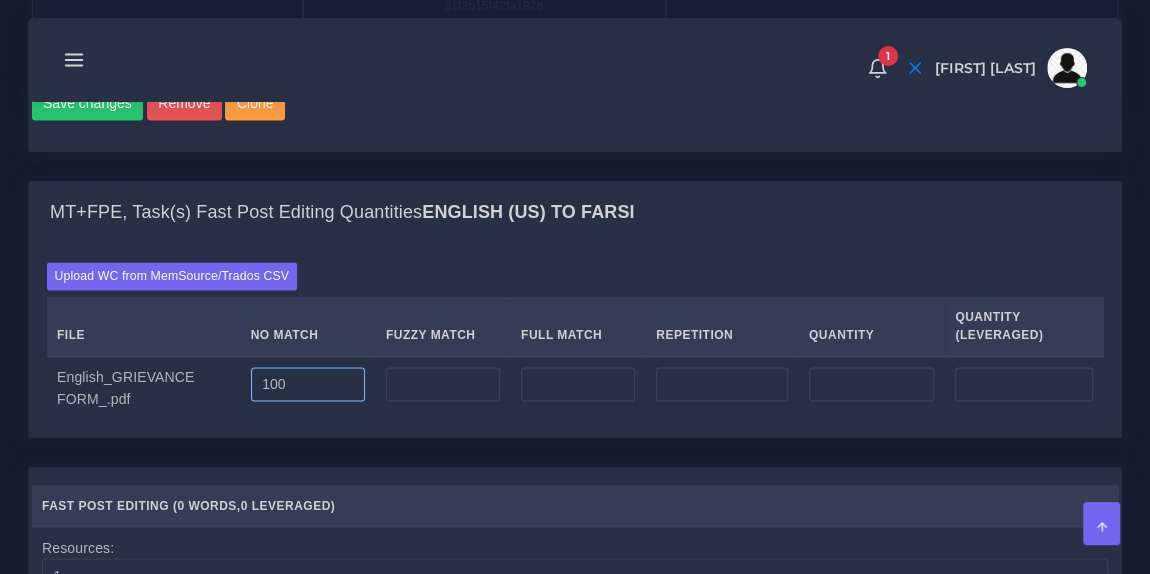 type on "100" 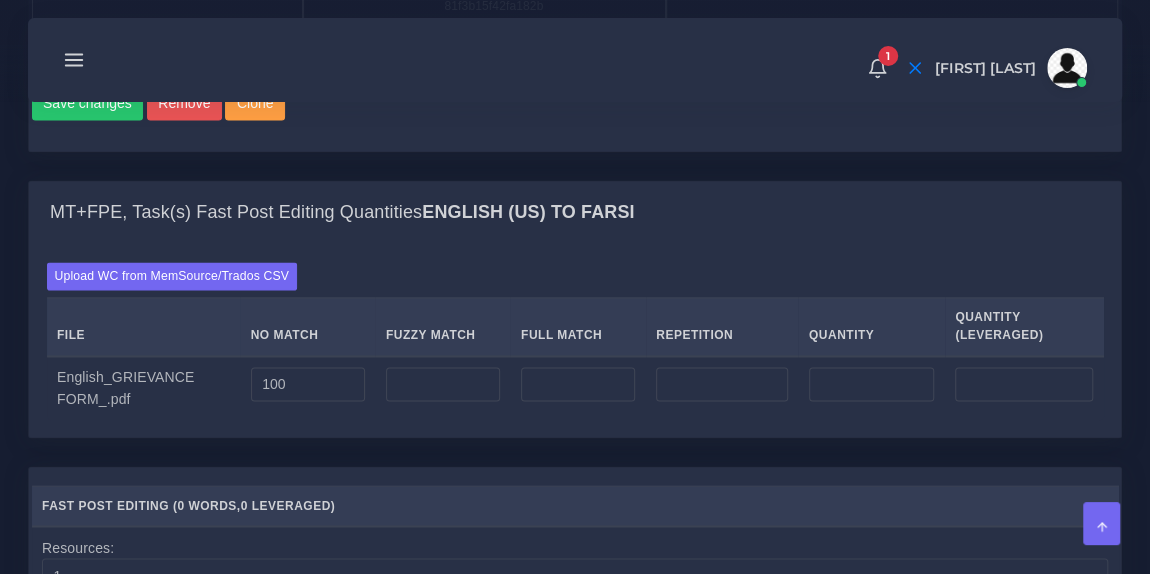 type on "100" 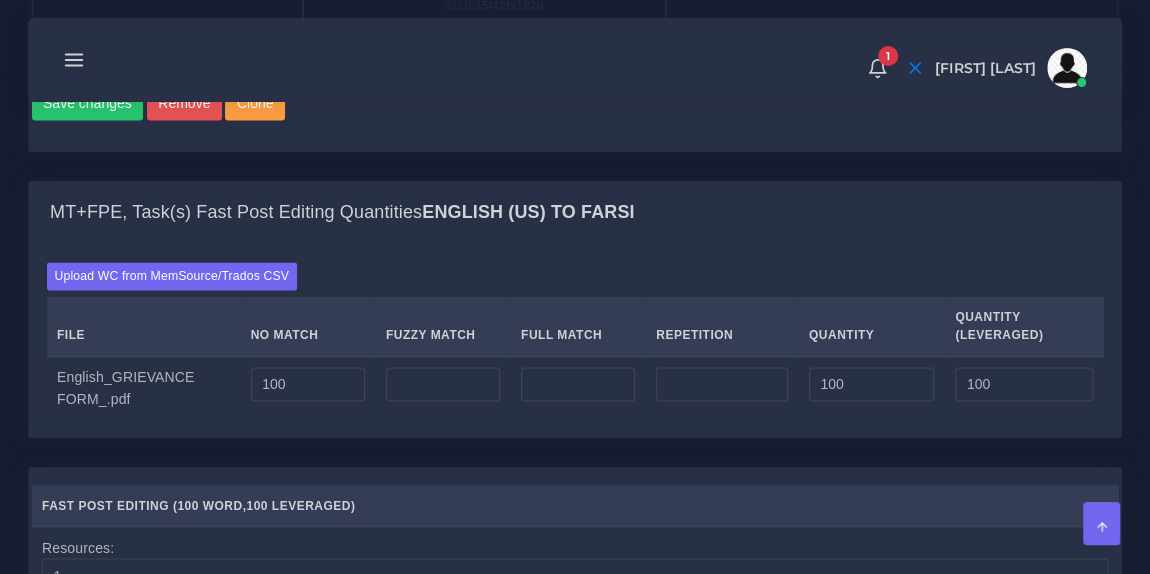 click on "Upload WC from MemSource/Trados CSV
File
No Match
Fuzzy Match
Full Match
Repetition
Quantity
Quantity (Leveraged)
100" at bounding box center (575, 340) 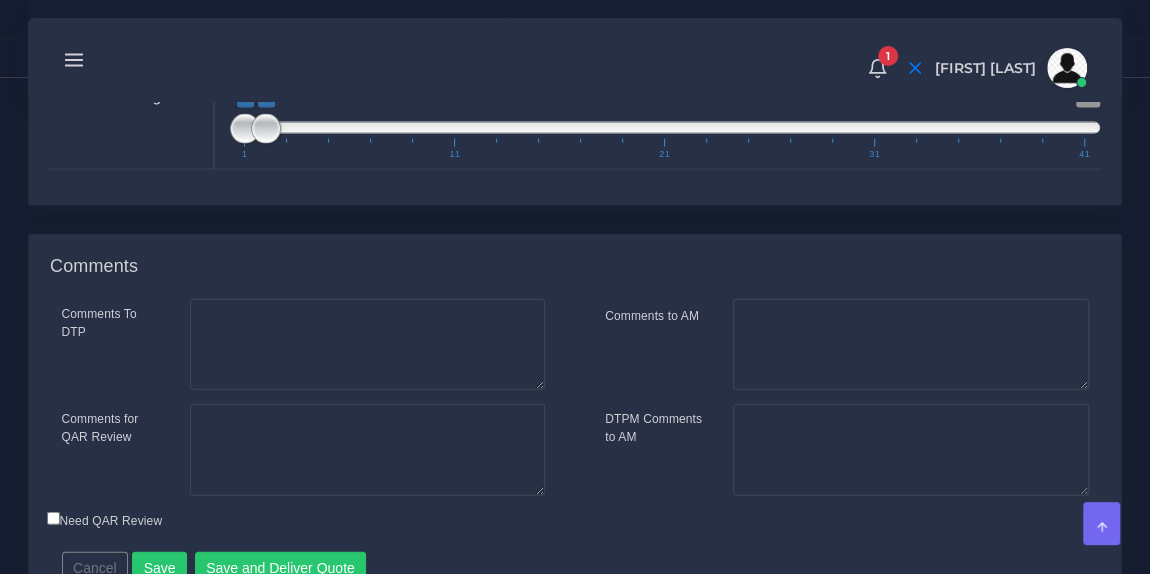 scroll, scrollTop: 2232, scrollLeft: 0, axis: vertical 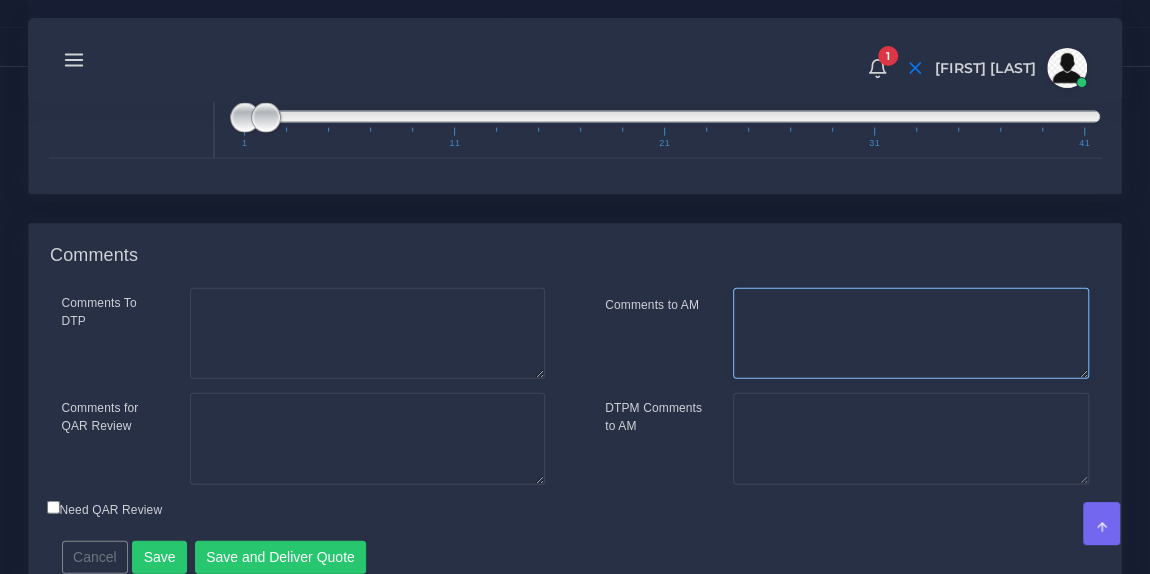click on "Comments to AM" at bounding box center [910, 334] 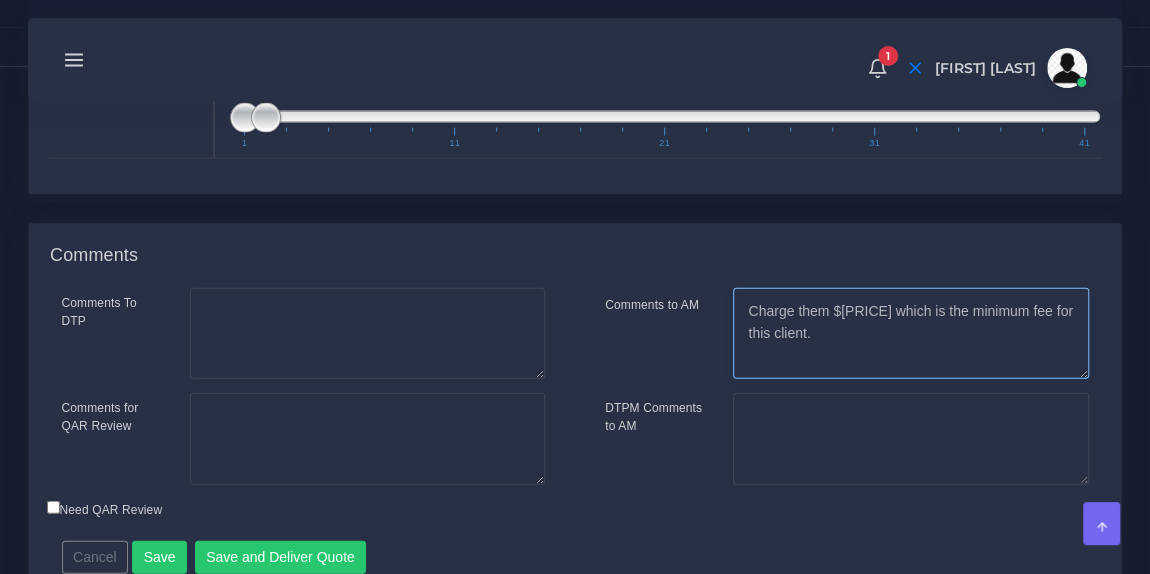 type on "Charge them $50 which is the minimum fee for this client." 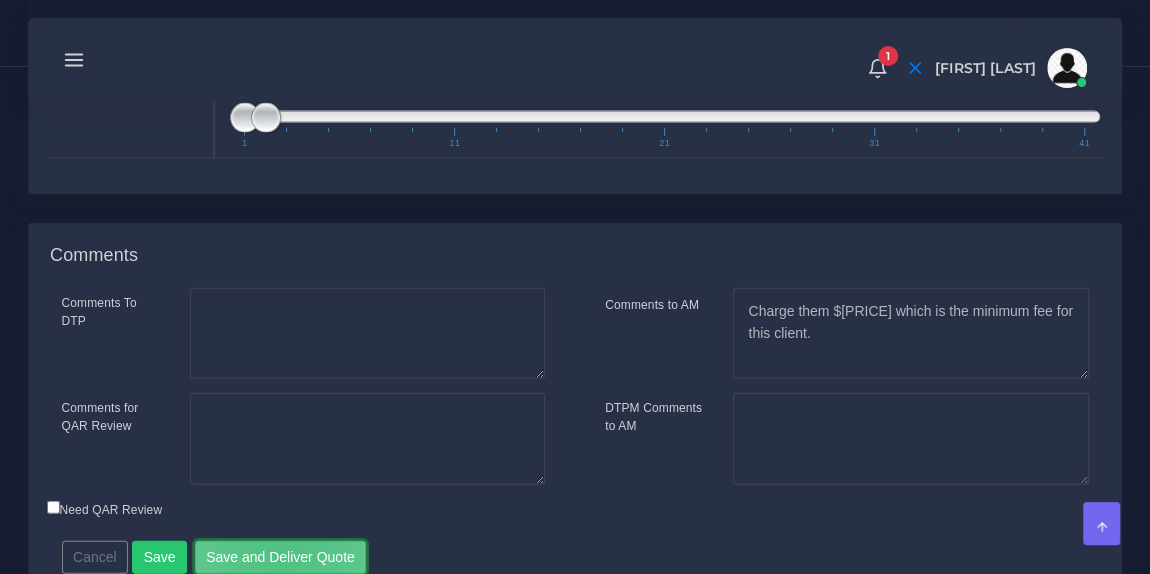 click on "Save and  Deliver Quote" at bounding box center (281, 558) 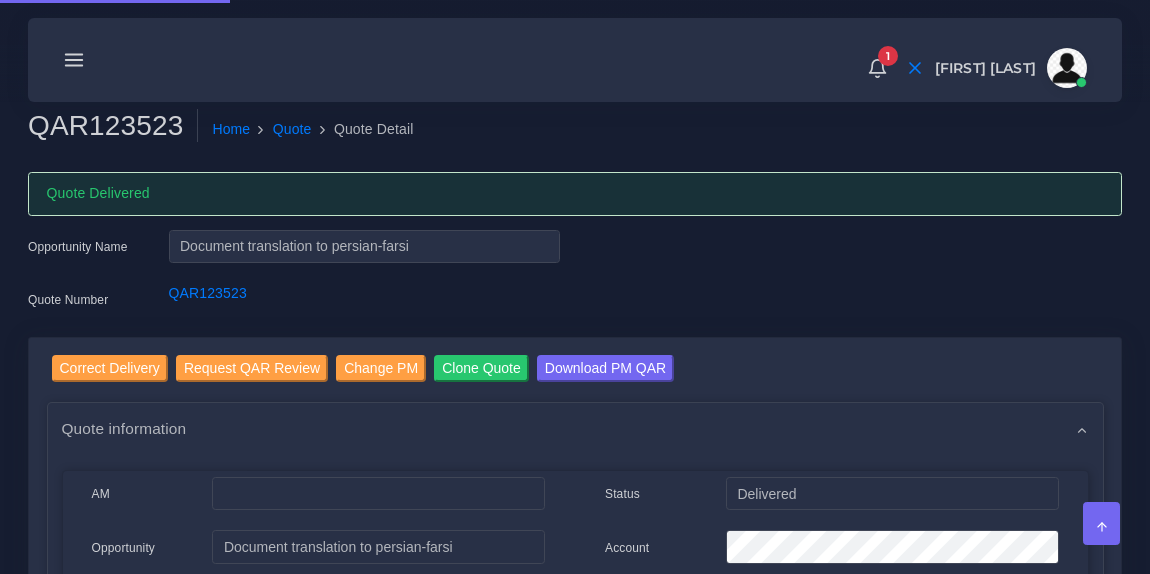 scroll, scrollTop: 0, scrollLeft: 0, axis: both 